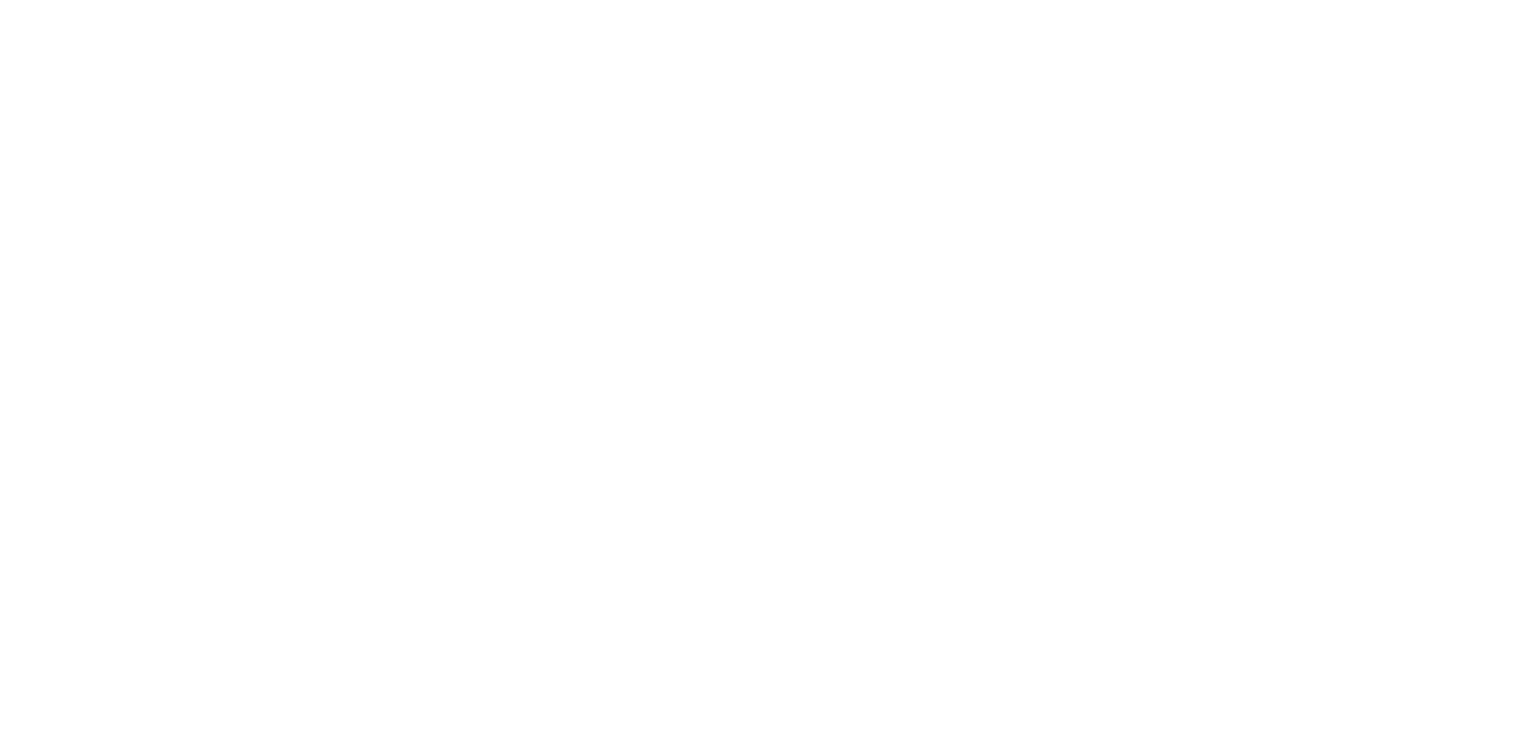 scroll, scrollTop: 0, scrollLeft: 0, axis: both 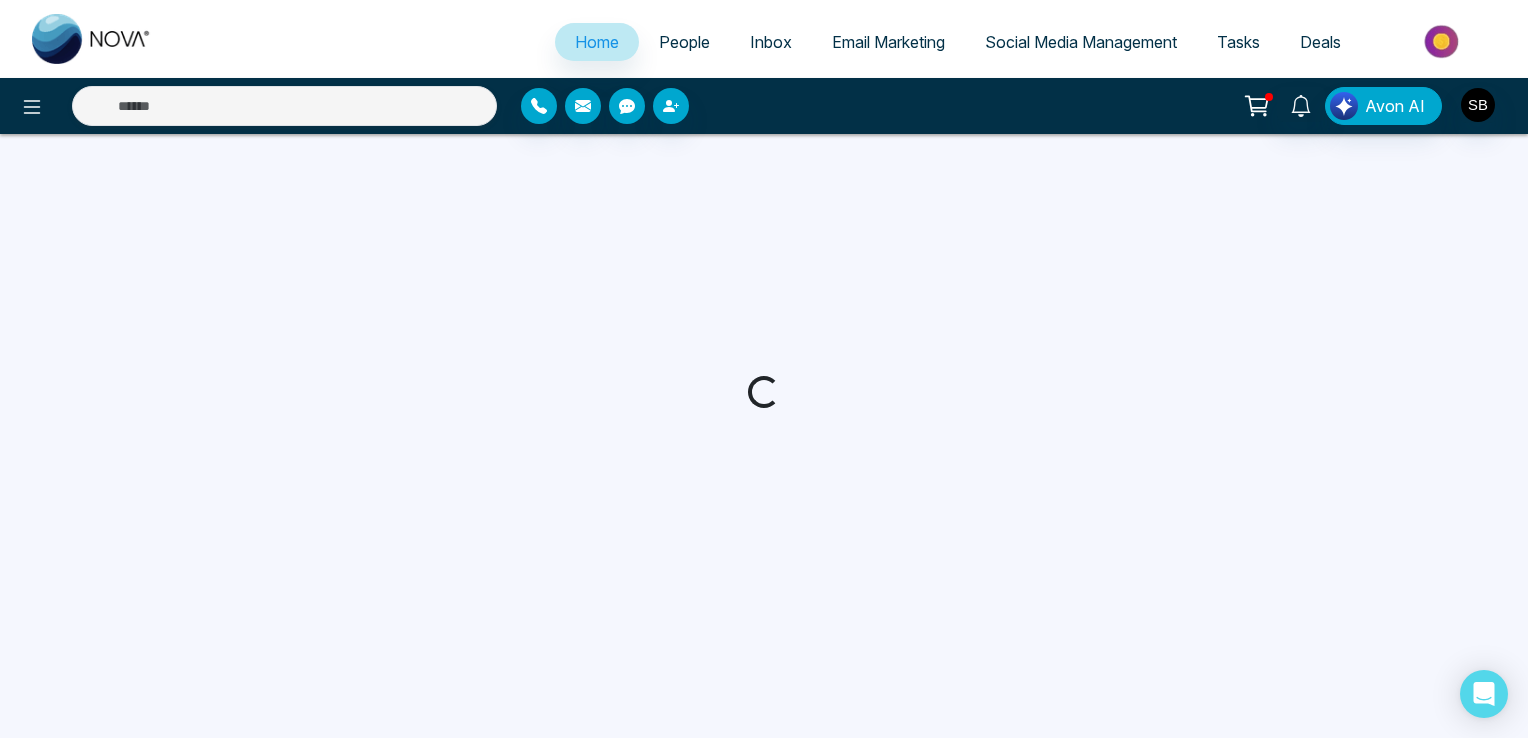 select on "*" 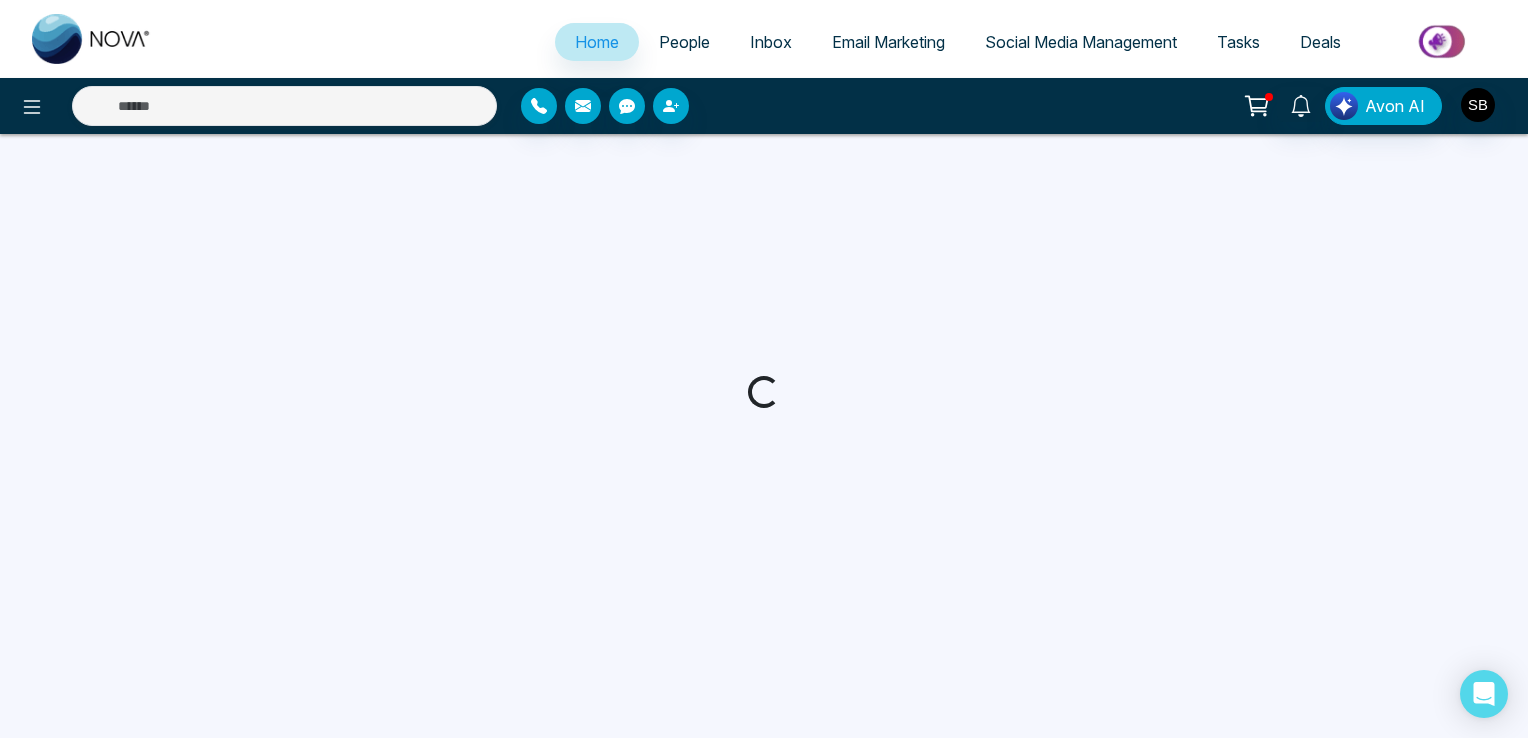 select on "*" 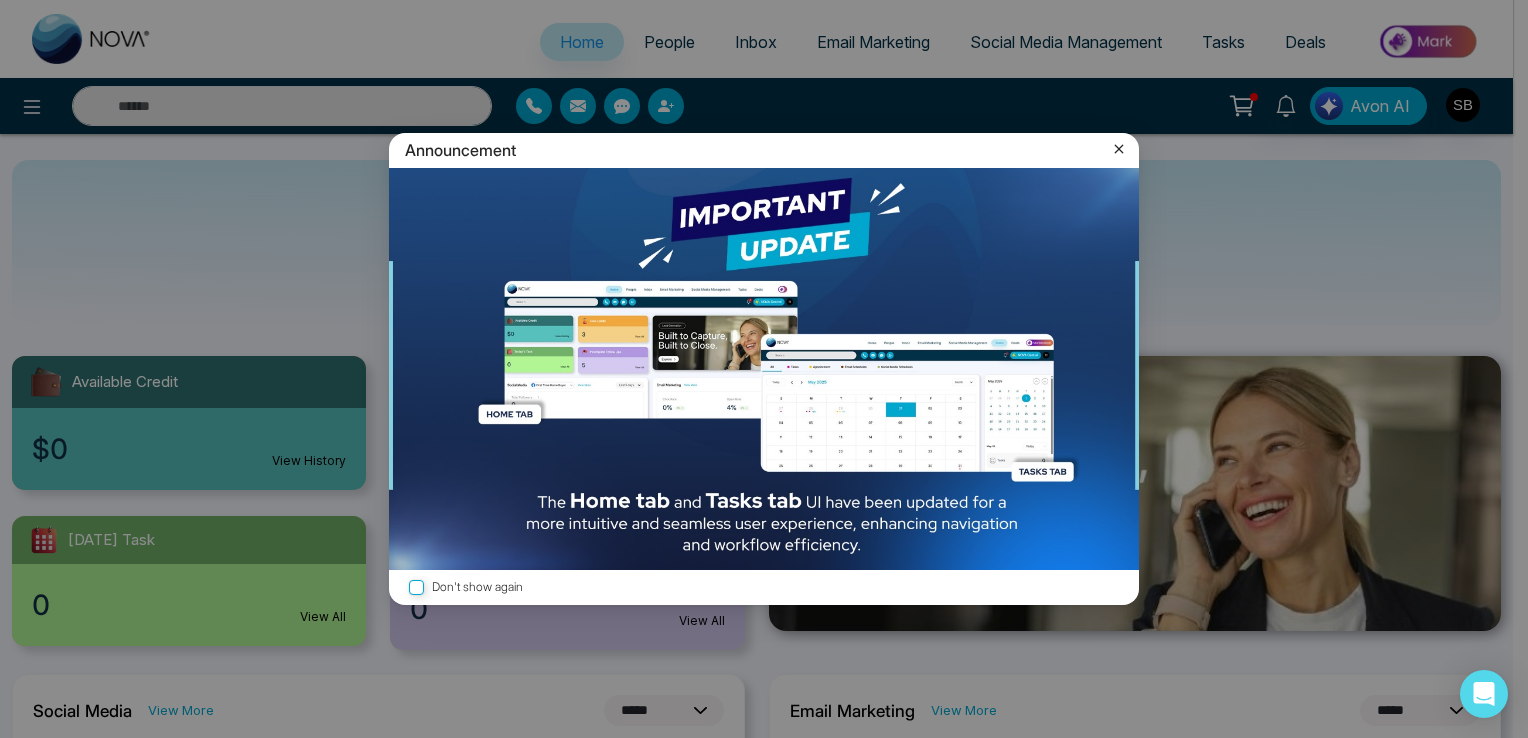 click 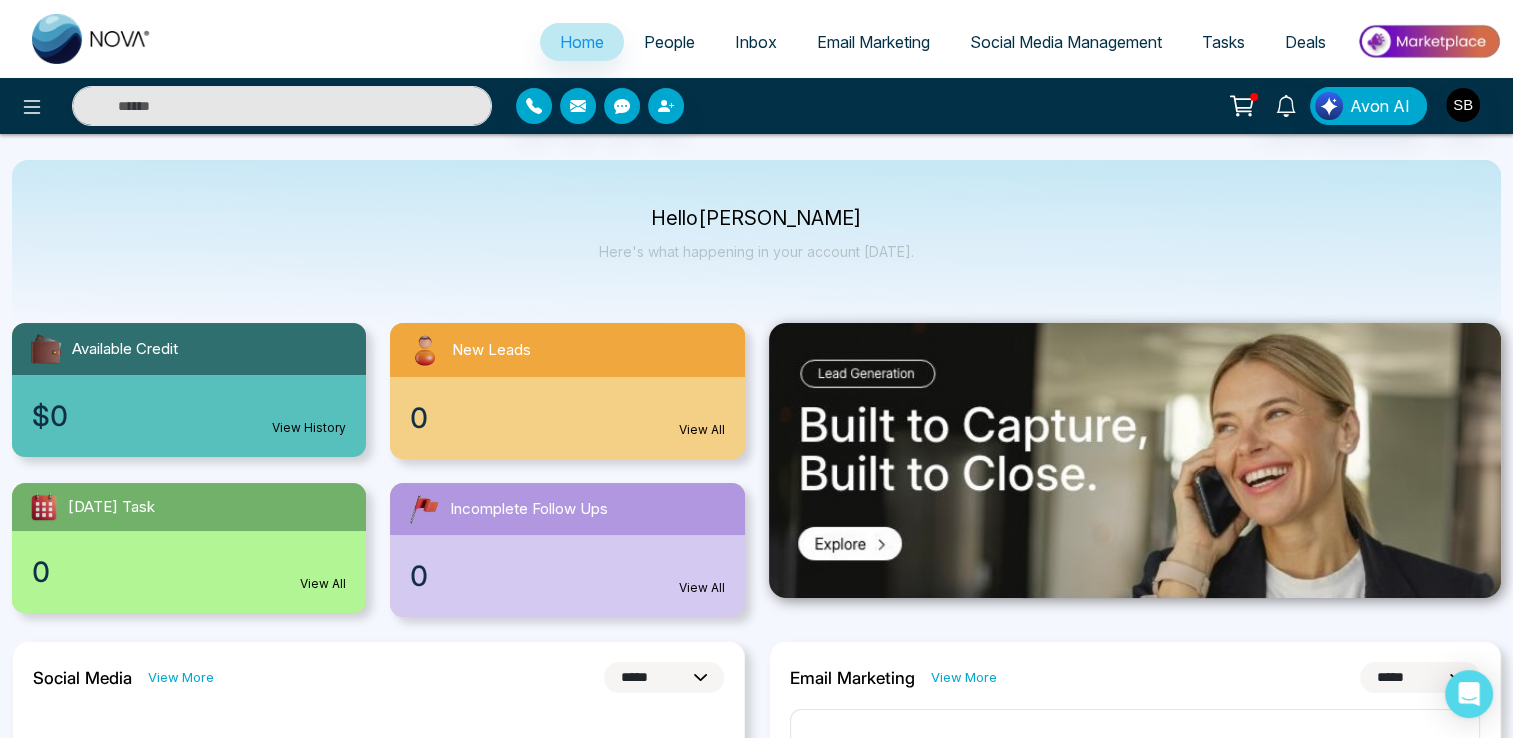 scroll, scrollTop: 0, scrollLeft: 0, axis: both 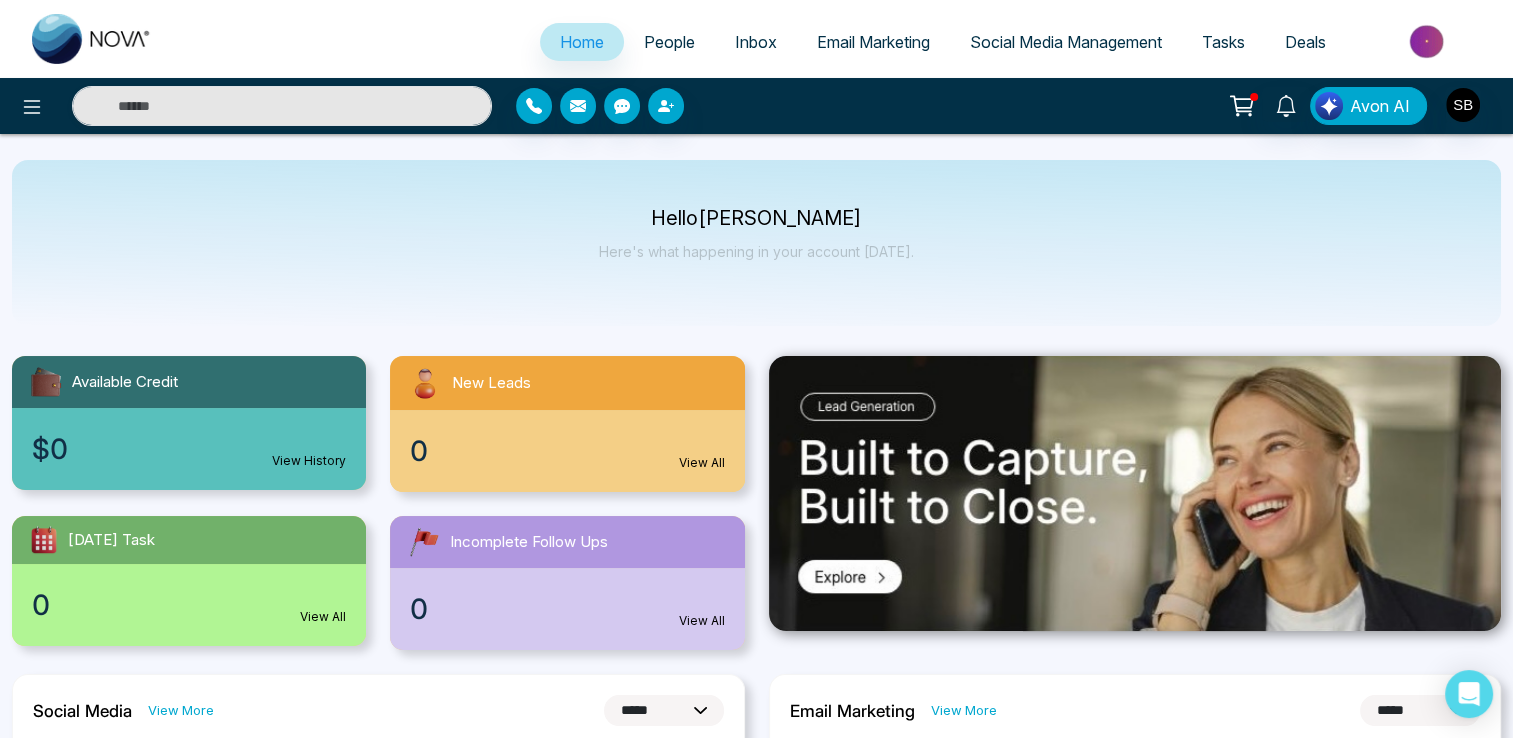 click on "View All" at bounding box center [702, 463] 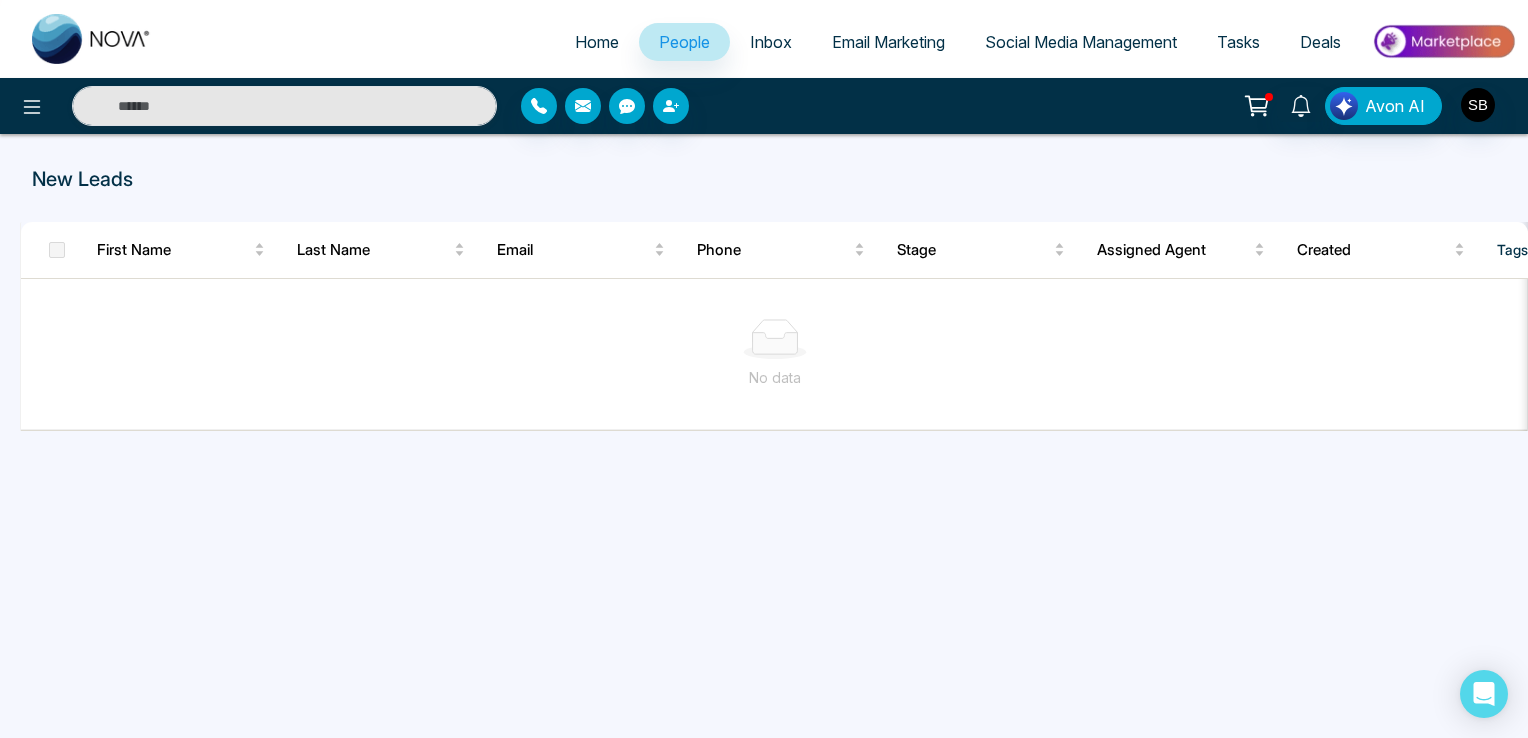 click on "Home" at bounding box center [597, 42] 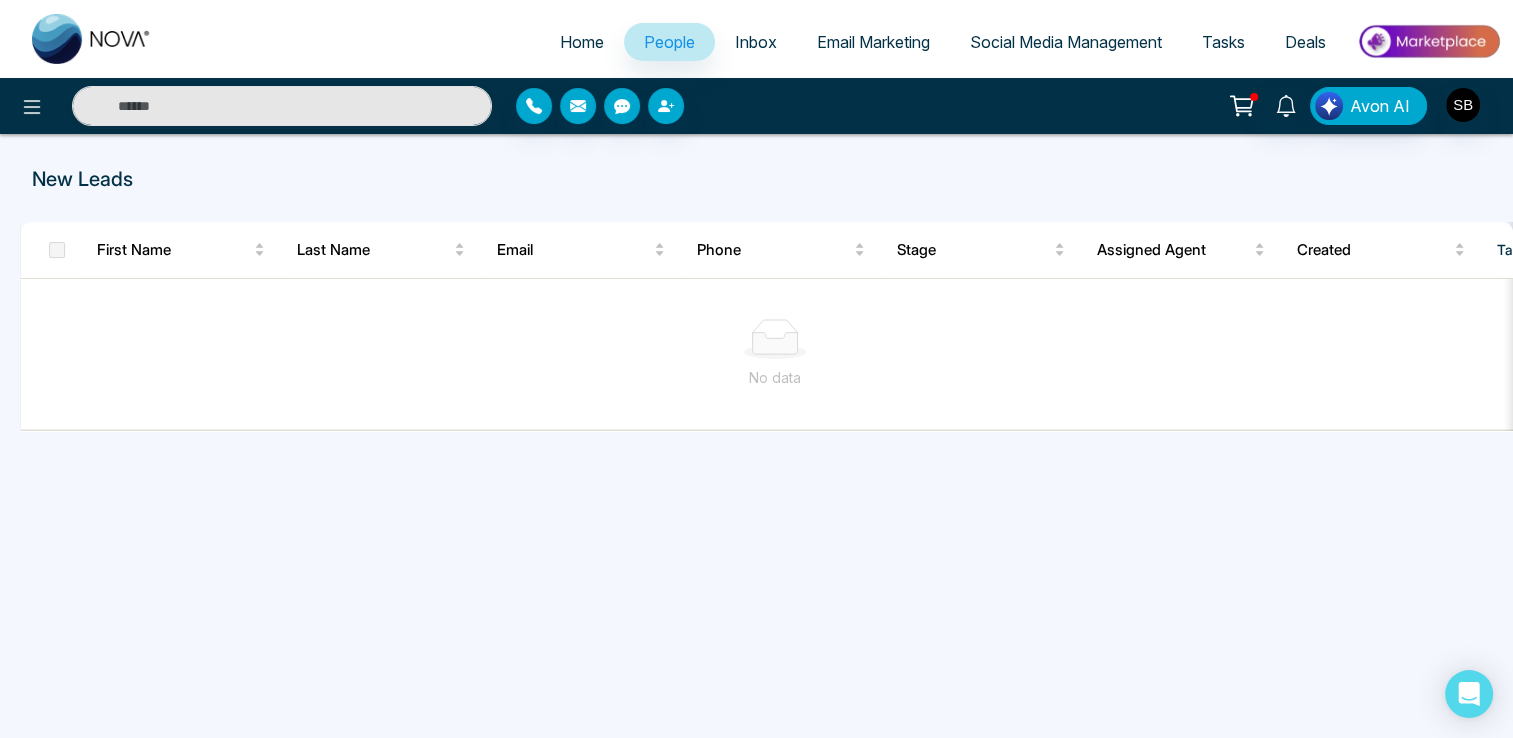 select on "*" 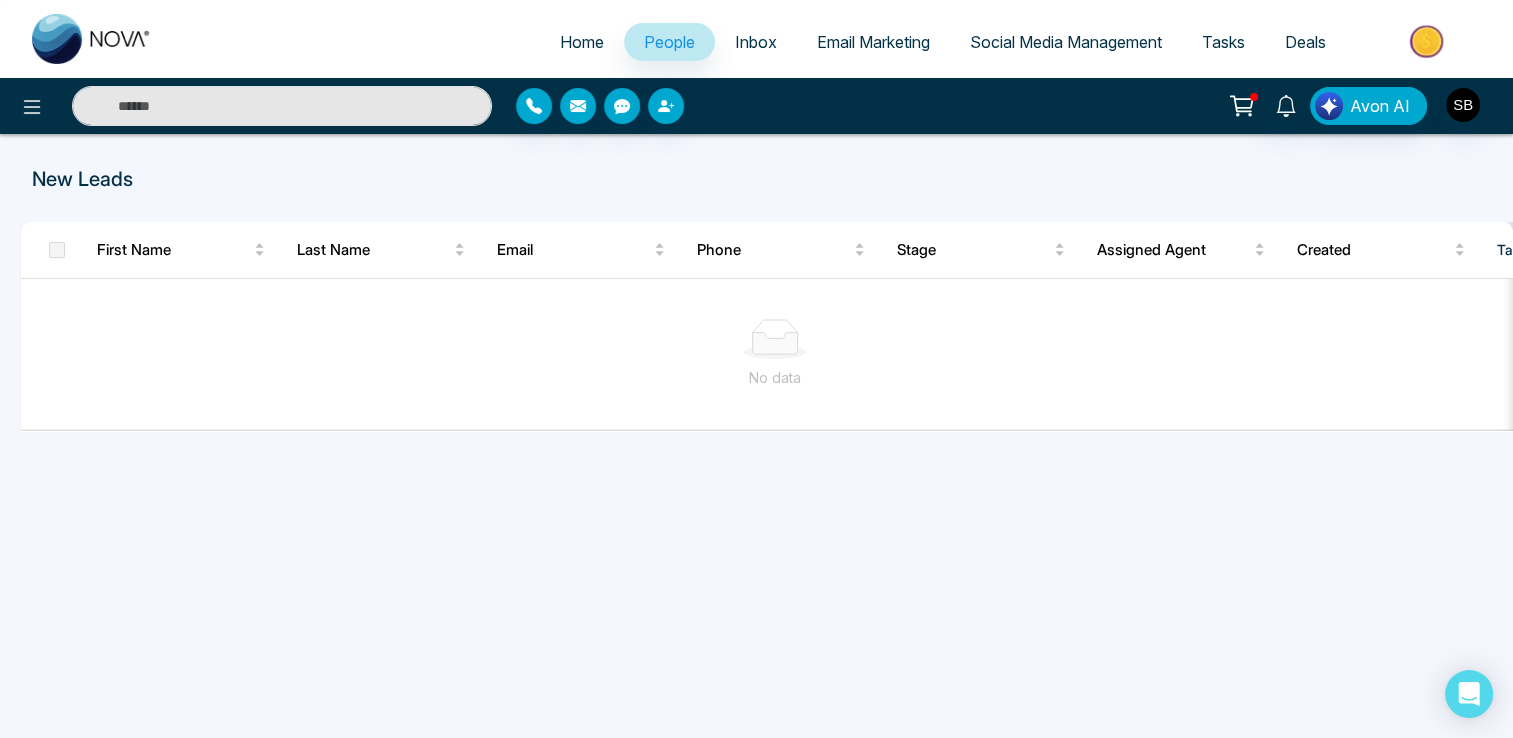 select on "*" 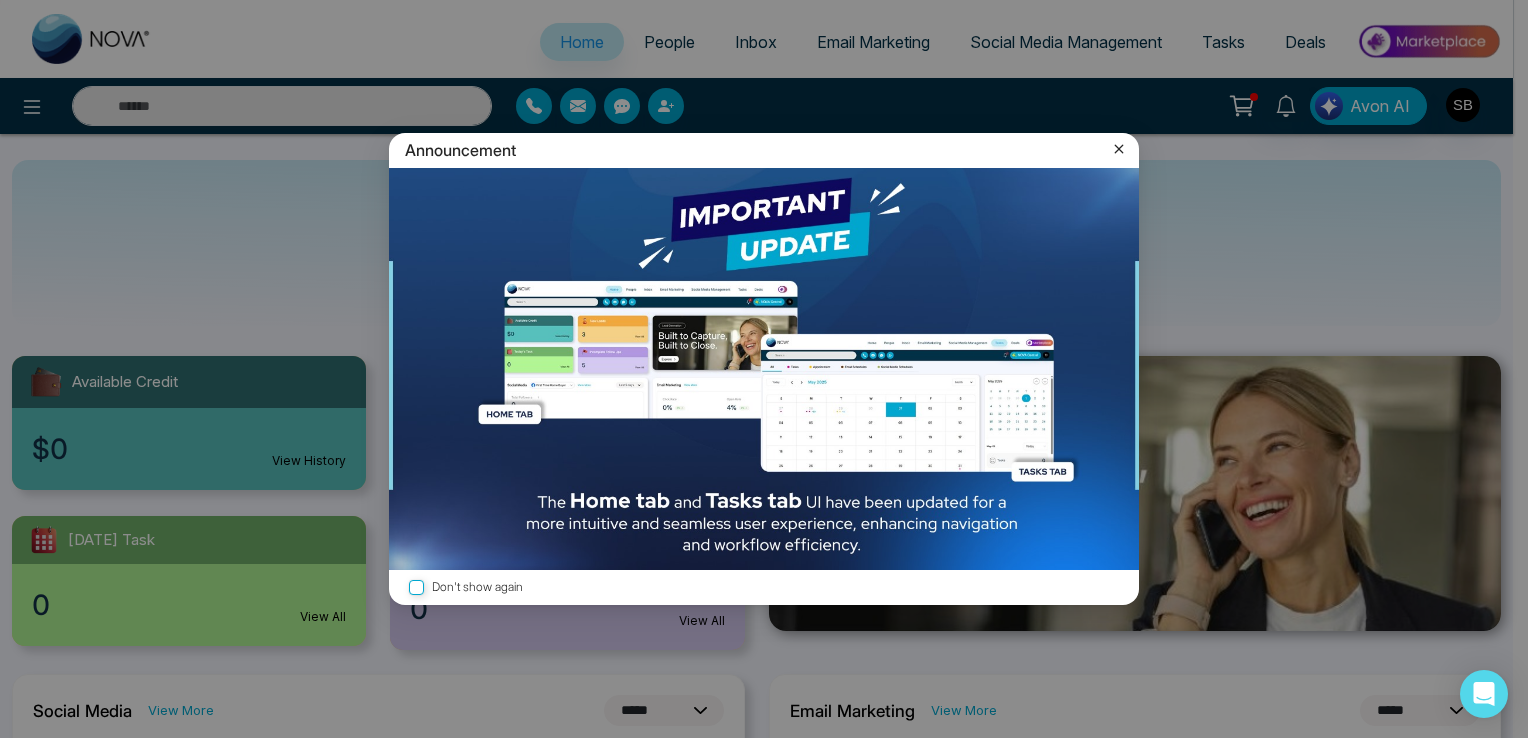 click 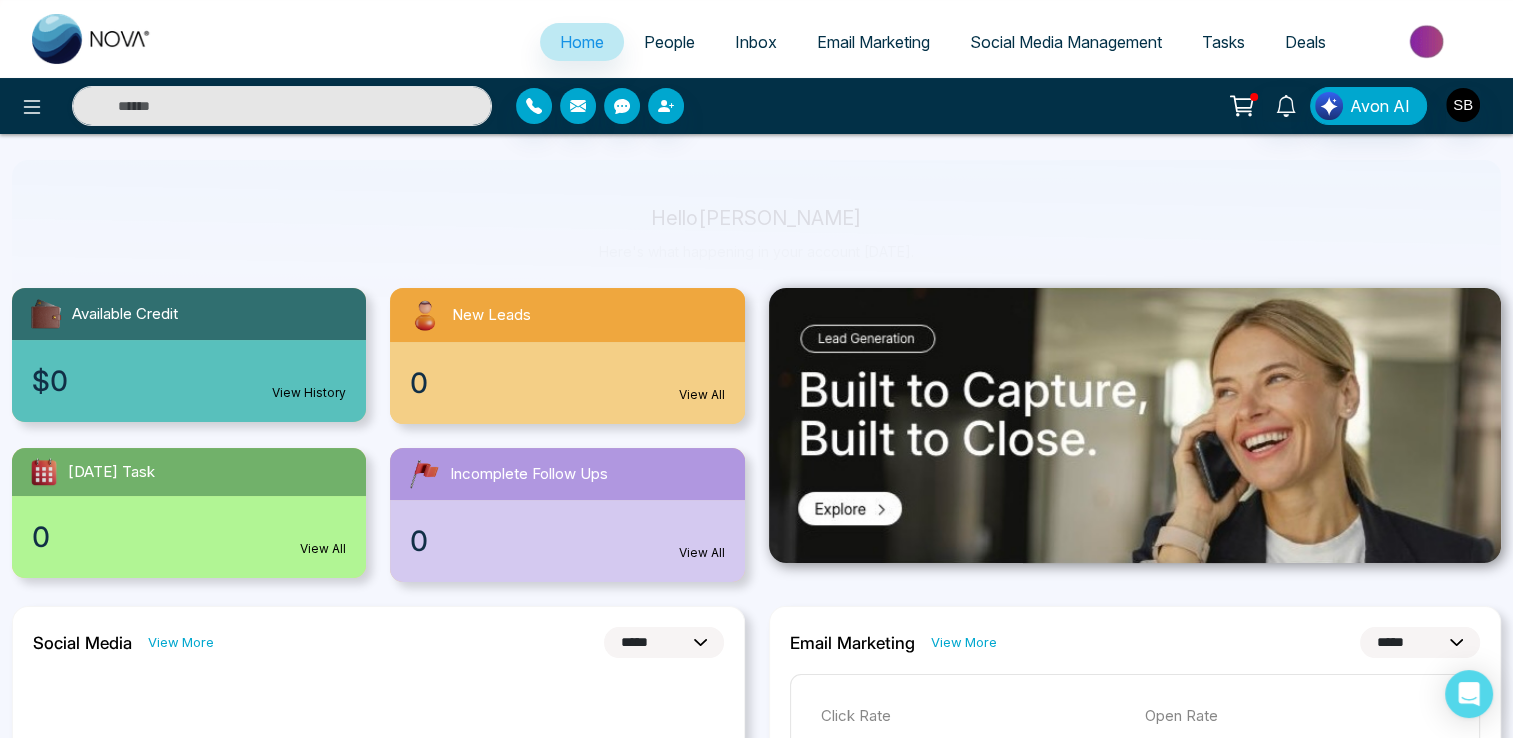 scroll, scrollTop: 200, scrollLeft: 0, axis: vertical 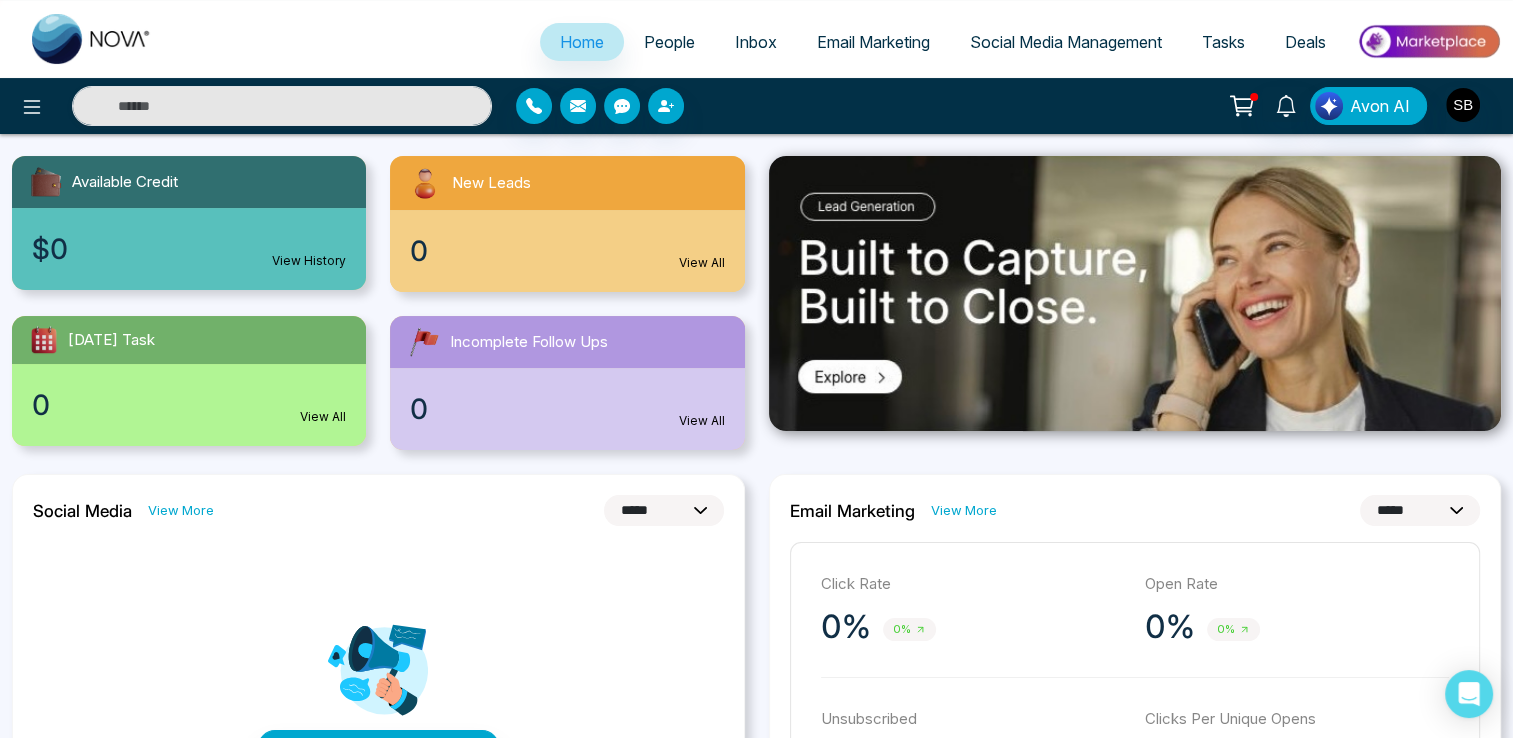 click on "People" at bounding box center (669, 42) 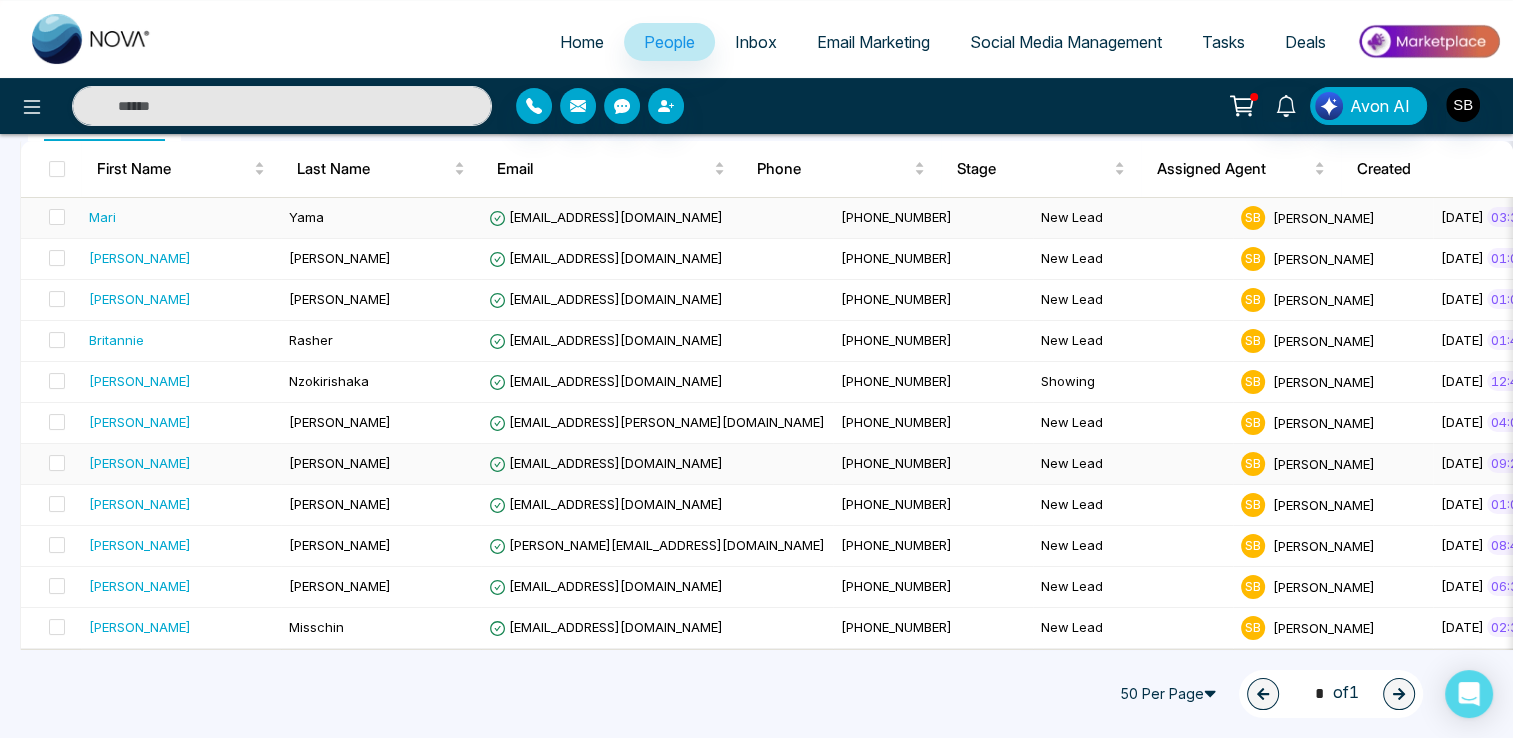 scroll, scrollTop: 216, scrollLeft: 0, axis: vertical 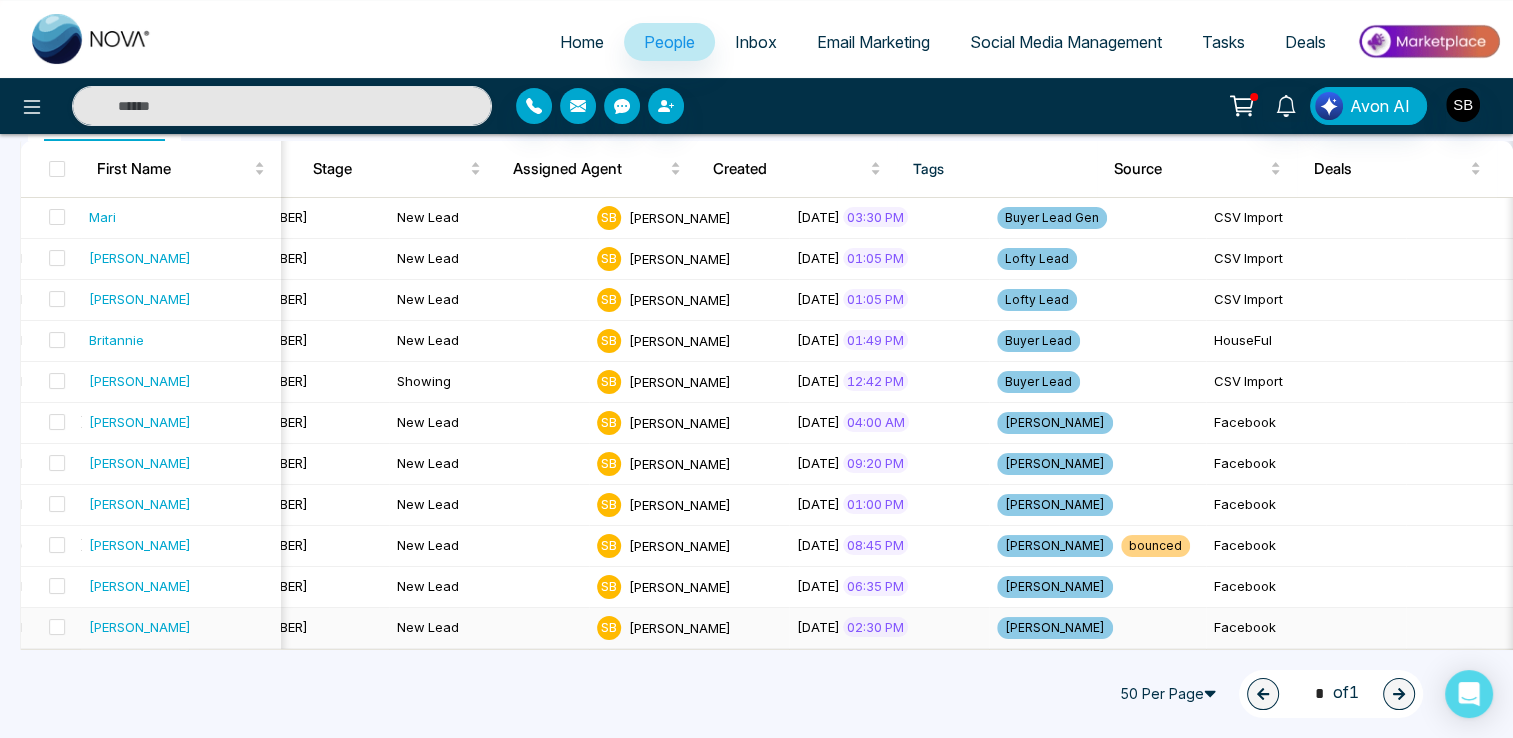 click on "[PERSON_NAME]" at bounding box center (1097, 628) 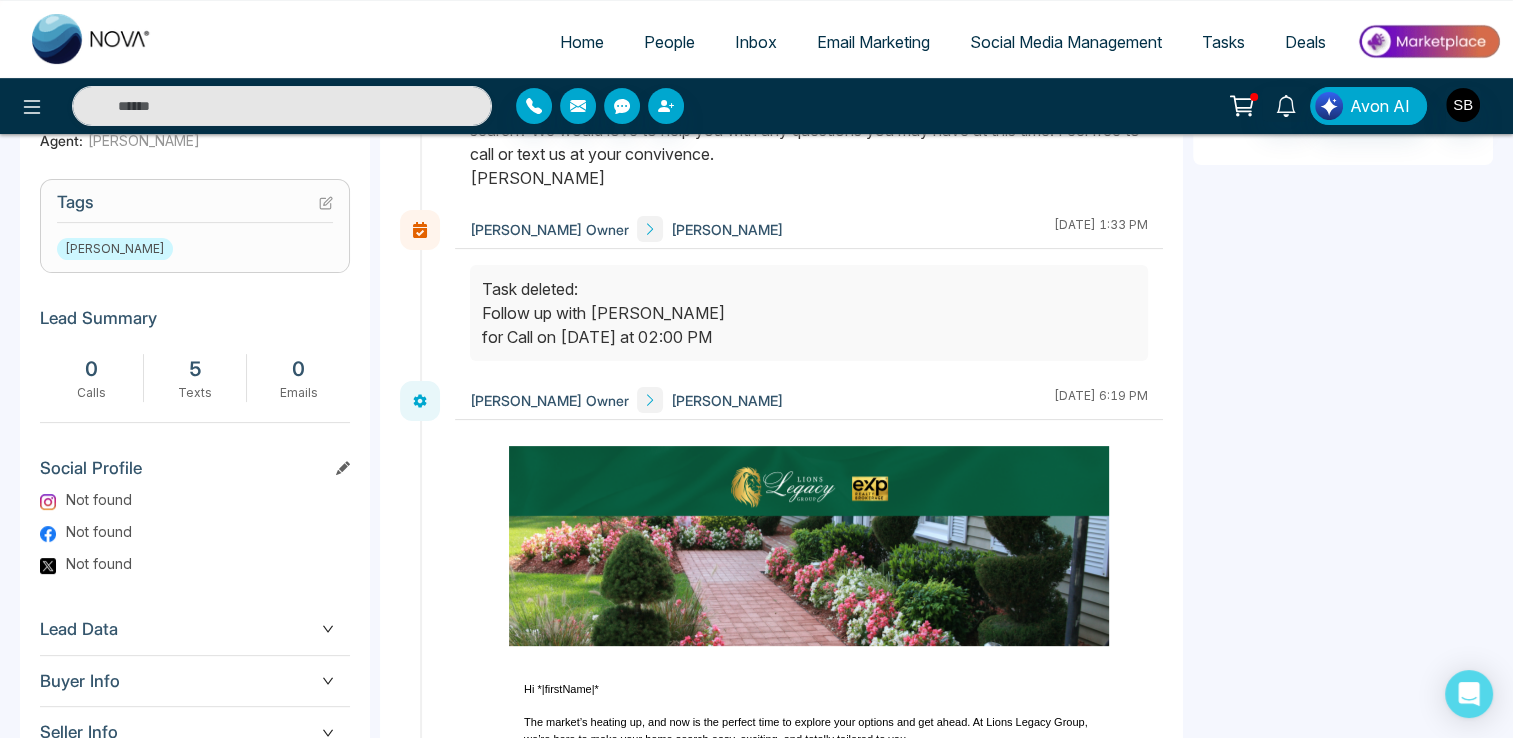 scroll, scrollTop: 0, scrollLeft: 0, axis: both 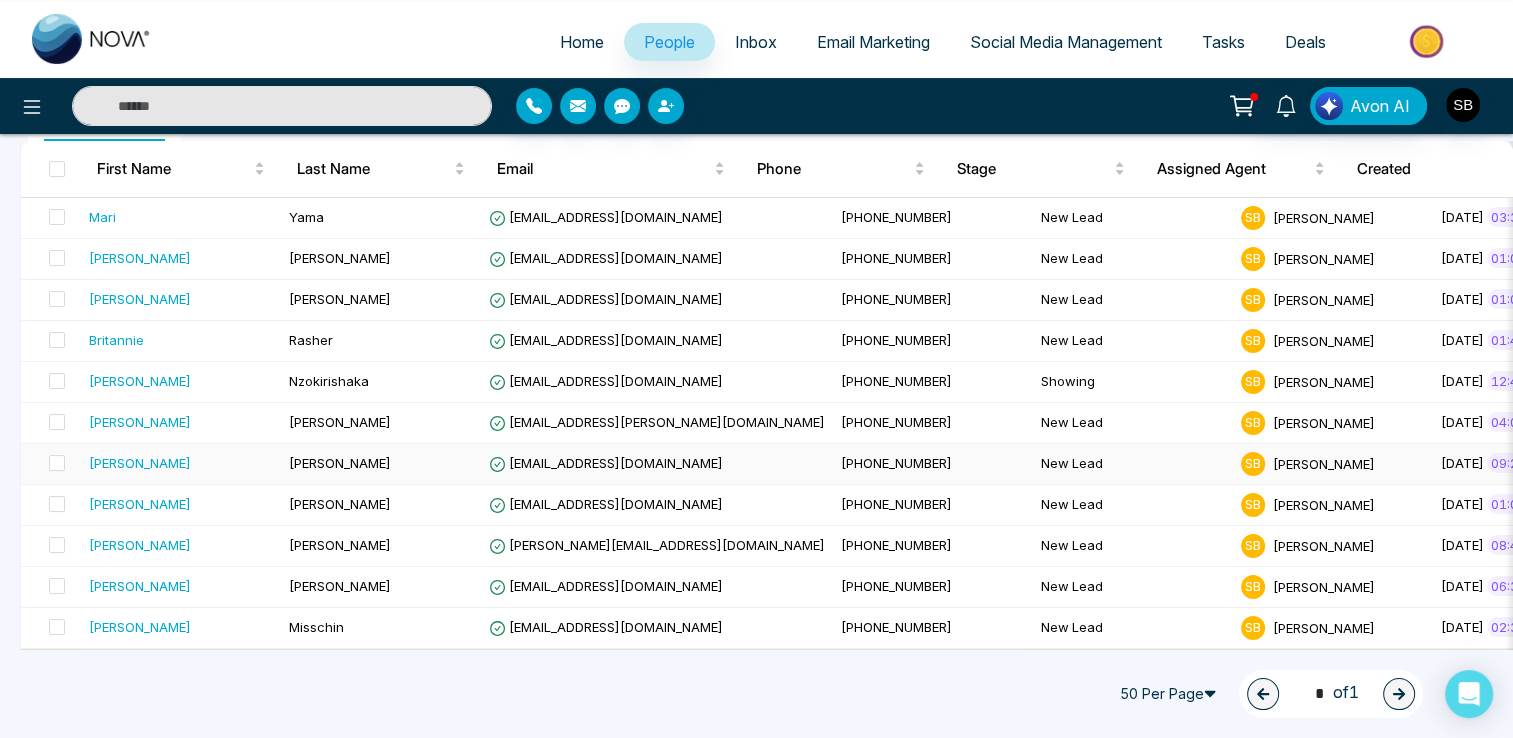 click on "New Lead" at bounding box center [1133, 464] 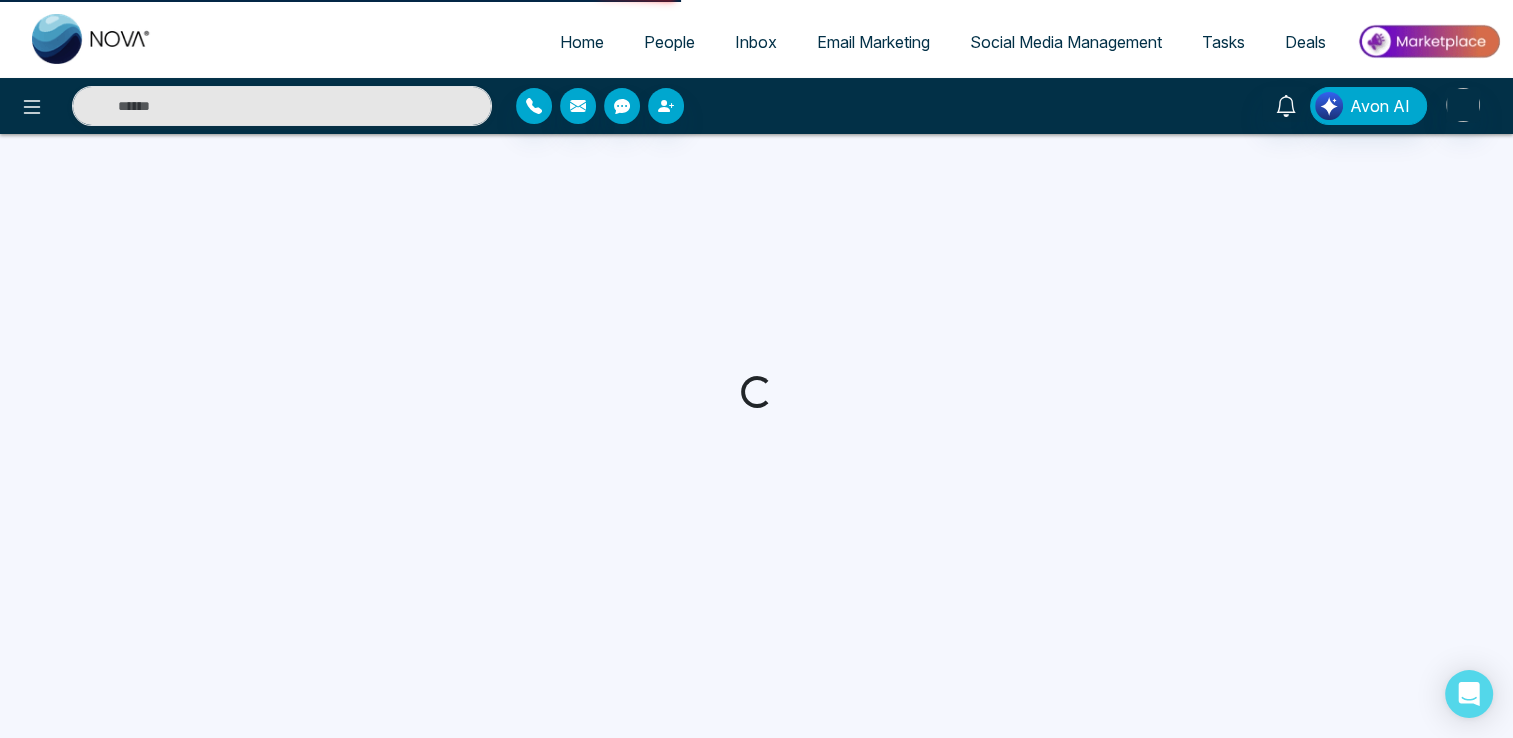scroll, scrollTop: 0, scrollLeft: 0, axis: both 